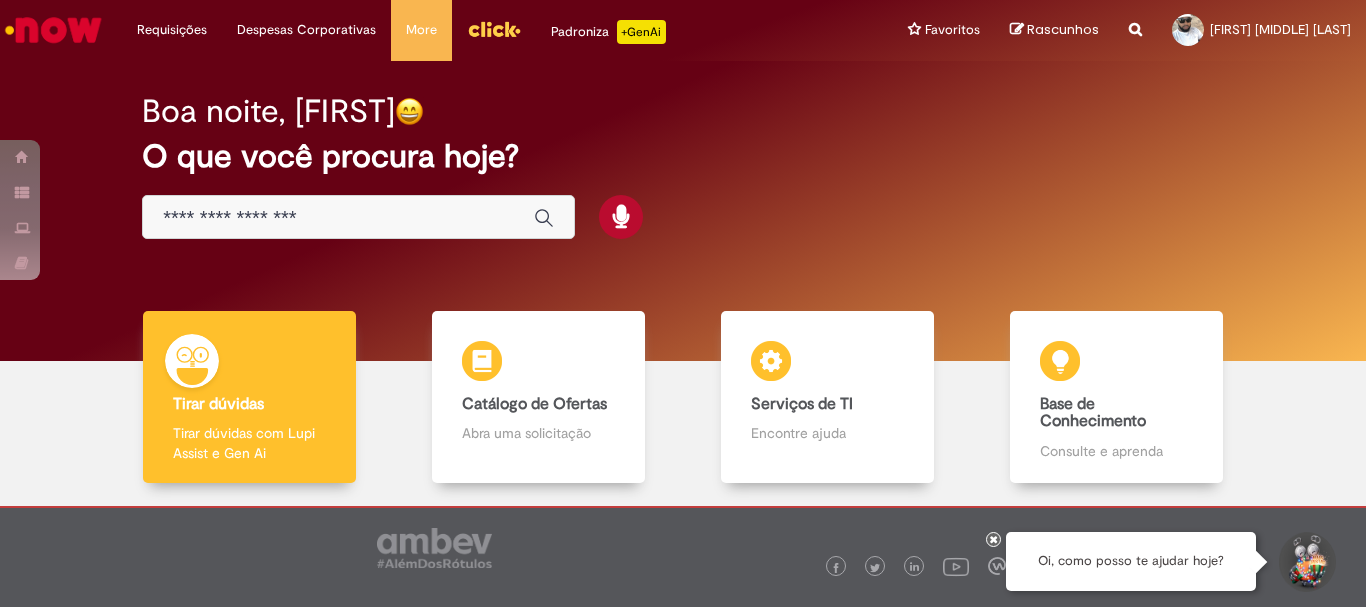scroll, scrollTop: 0, scrollLeft: 0, axis: both 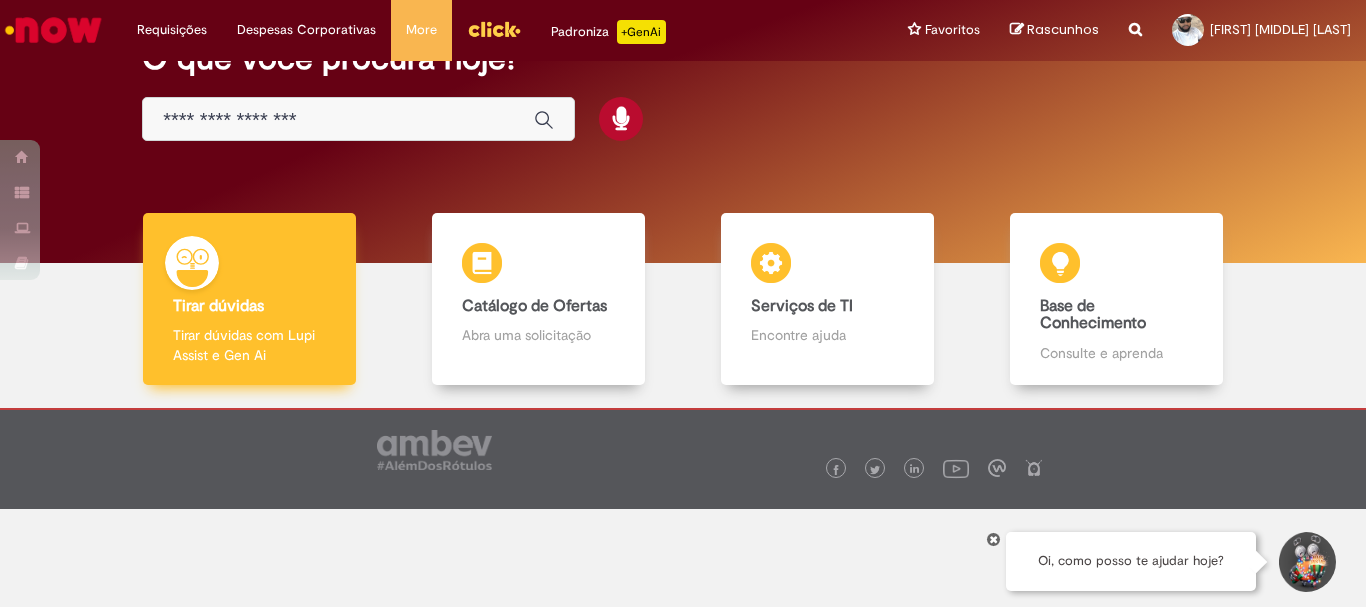 click on "Tirar dúvidas" at bounding box center (218, 306) 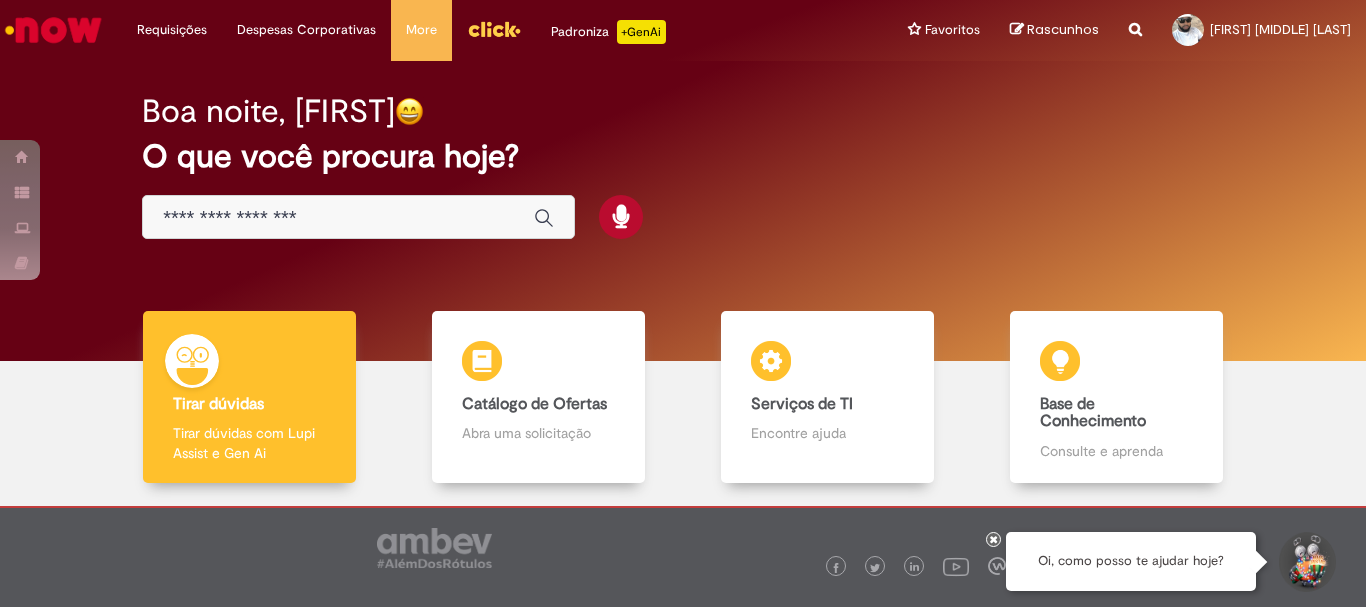 scroll, scrollTop: 0, scrollLeft: 0, axis: both 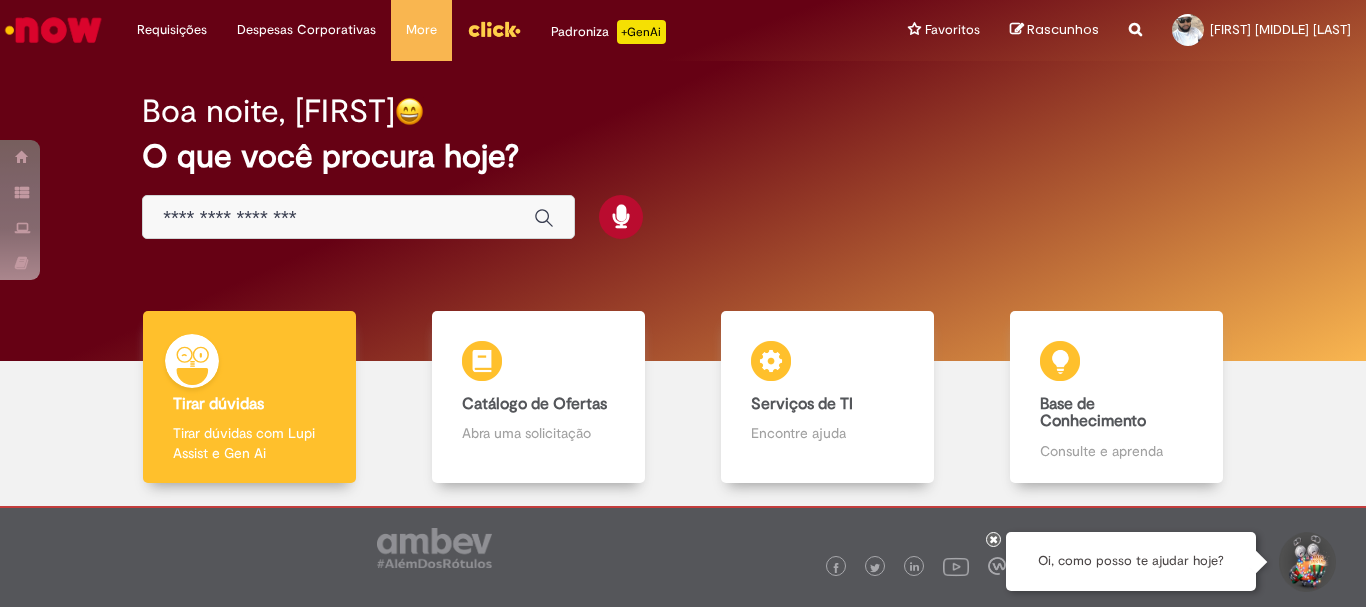 click at bounding box center [338, 218] 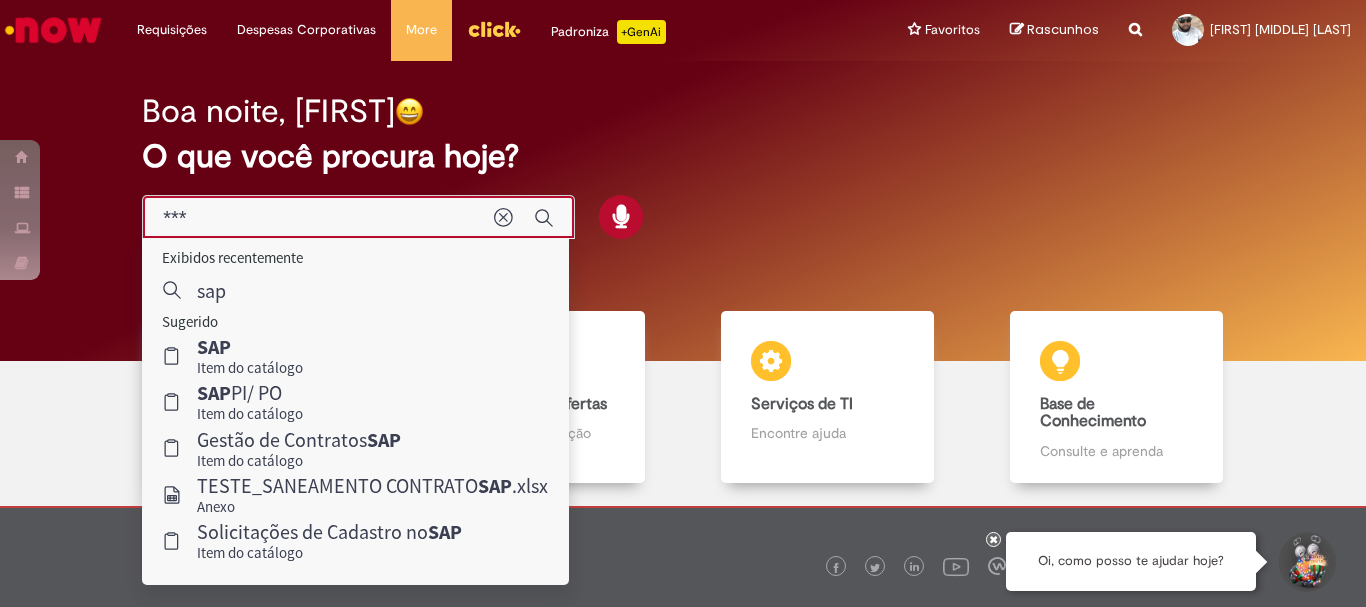 type on "***" 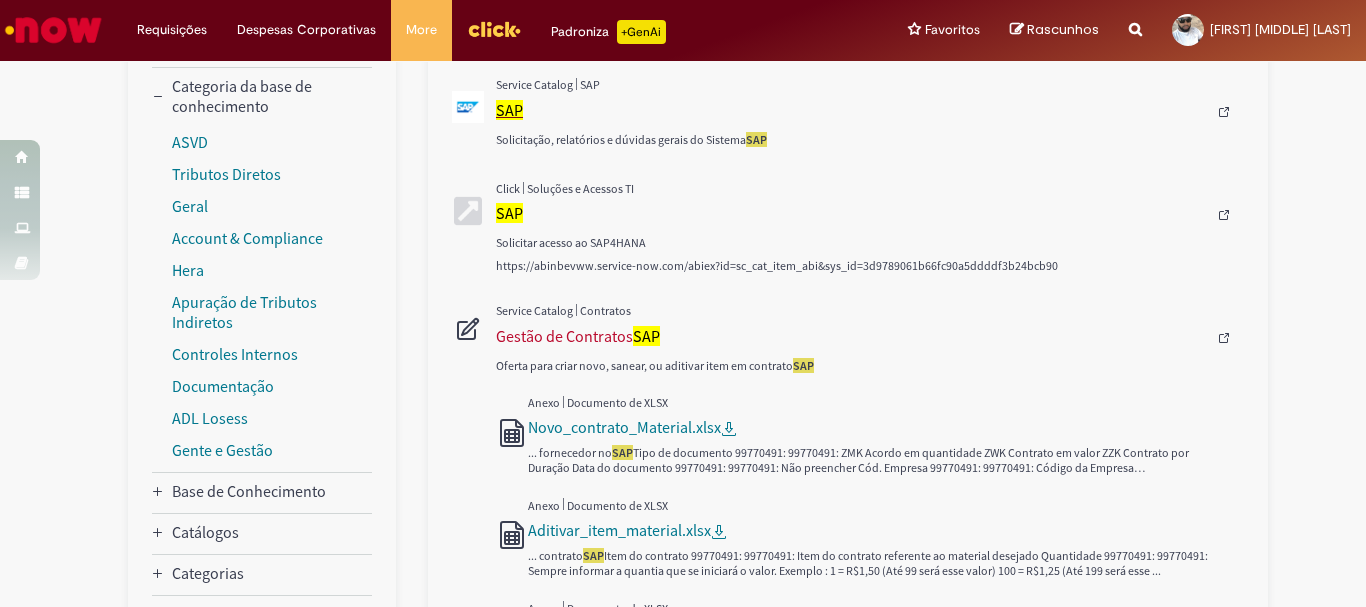 scroll, scrollTop: 100, scrollLeft: 0, axis: vertical 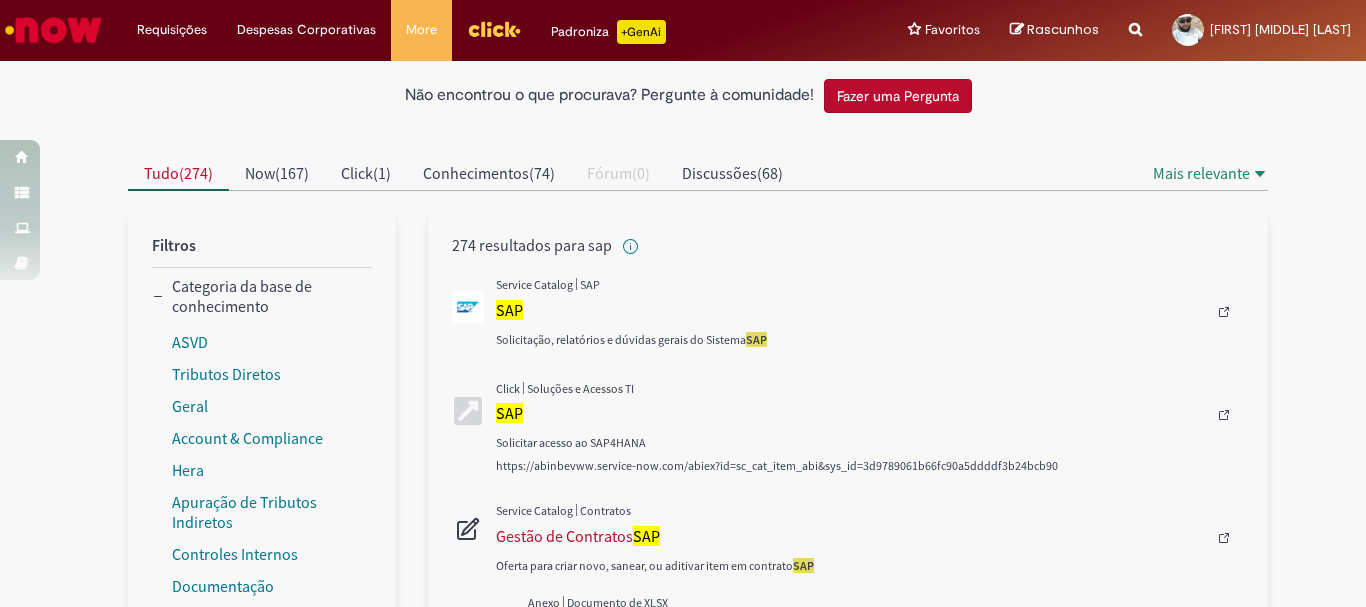 click on "Solicitar acesso ao SAP4HANA" at bounding box center (851, 442) 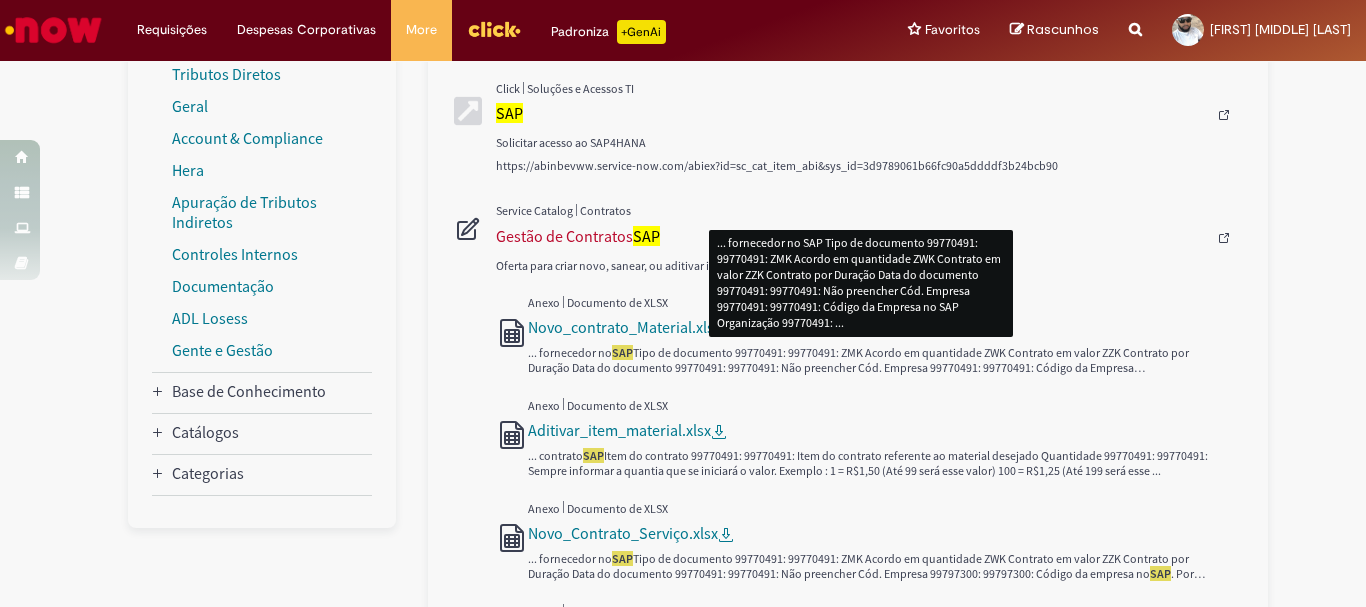 scroll, scrollTop: 200, scrollLeft: 0, axis: vertical 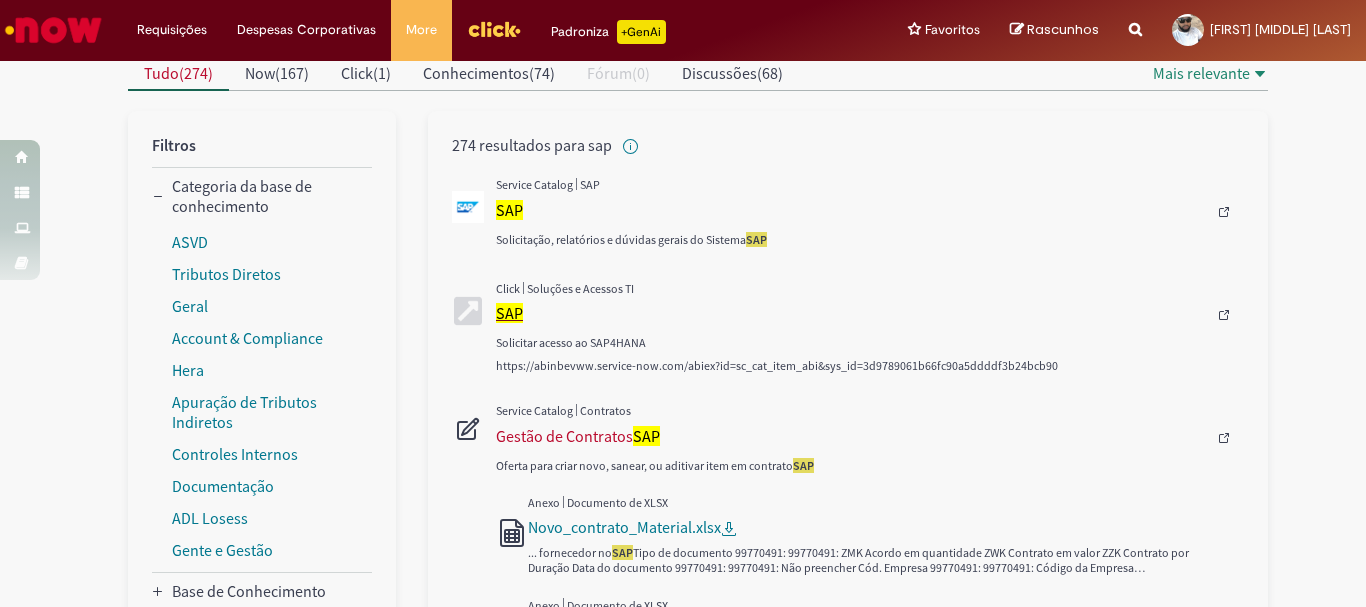 click on "SAP" at bounding box center (509, 313) 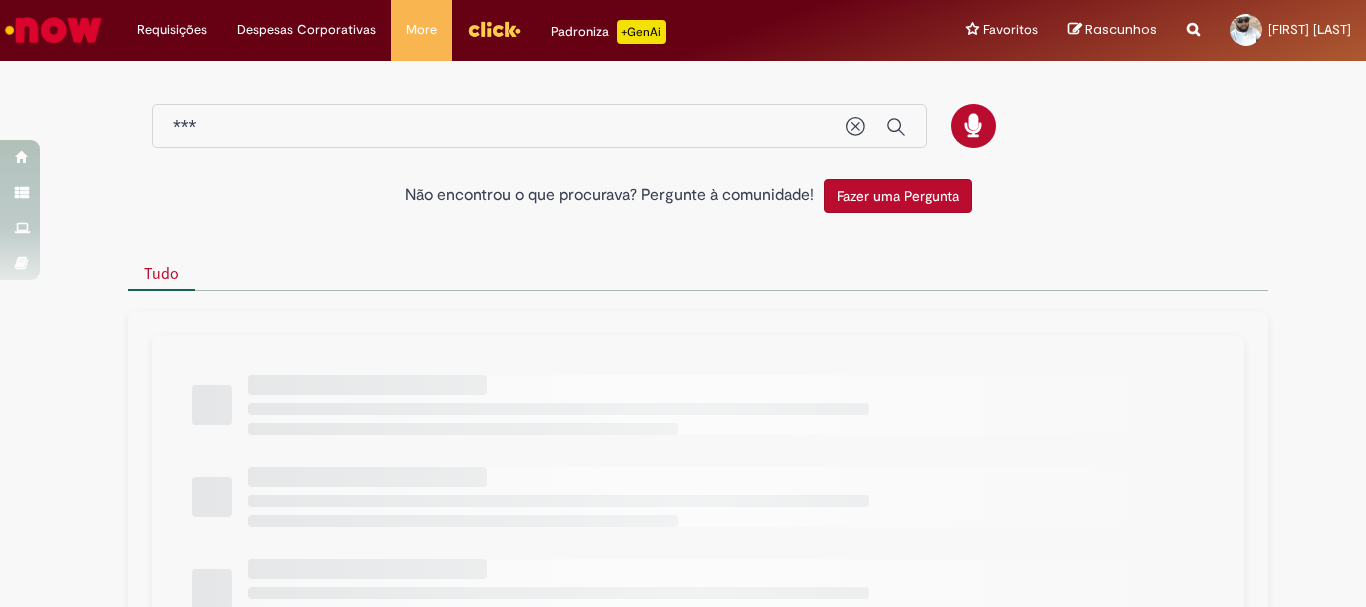 scroll, scrollTop: 0, scrollLeft: 0, axis: both 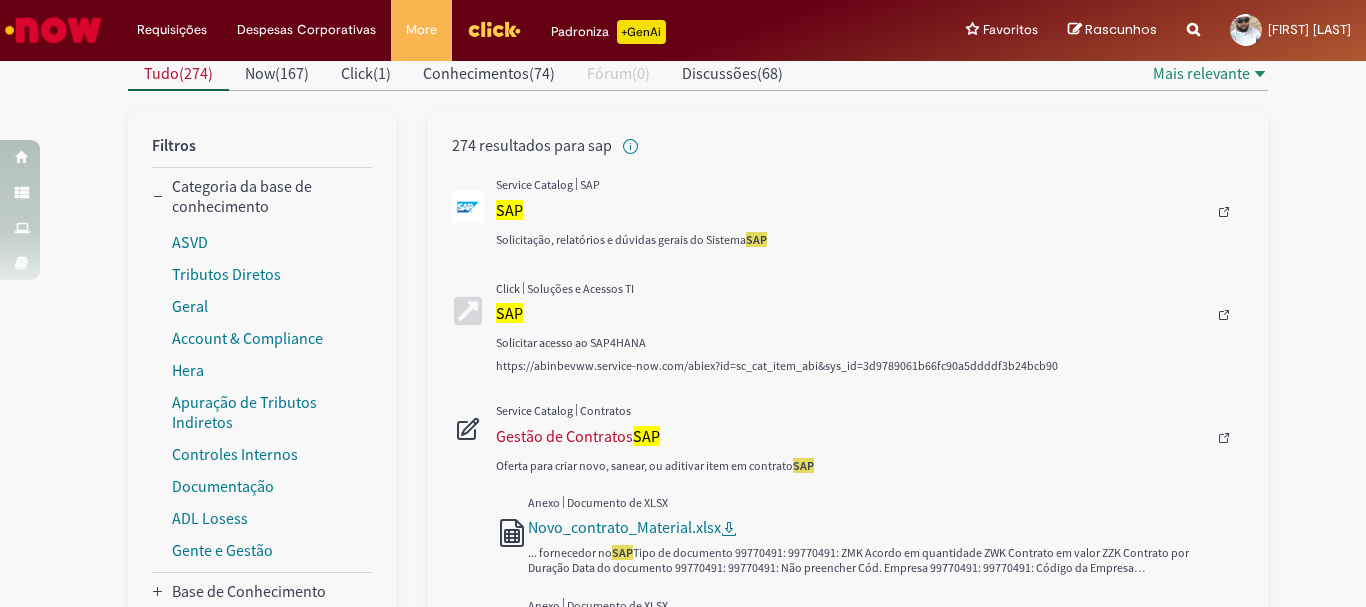 drag, startPoint x: 637, startPoint y: 340, endPoint x: 583, endPoint y: 346, distance: 54.33231 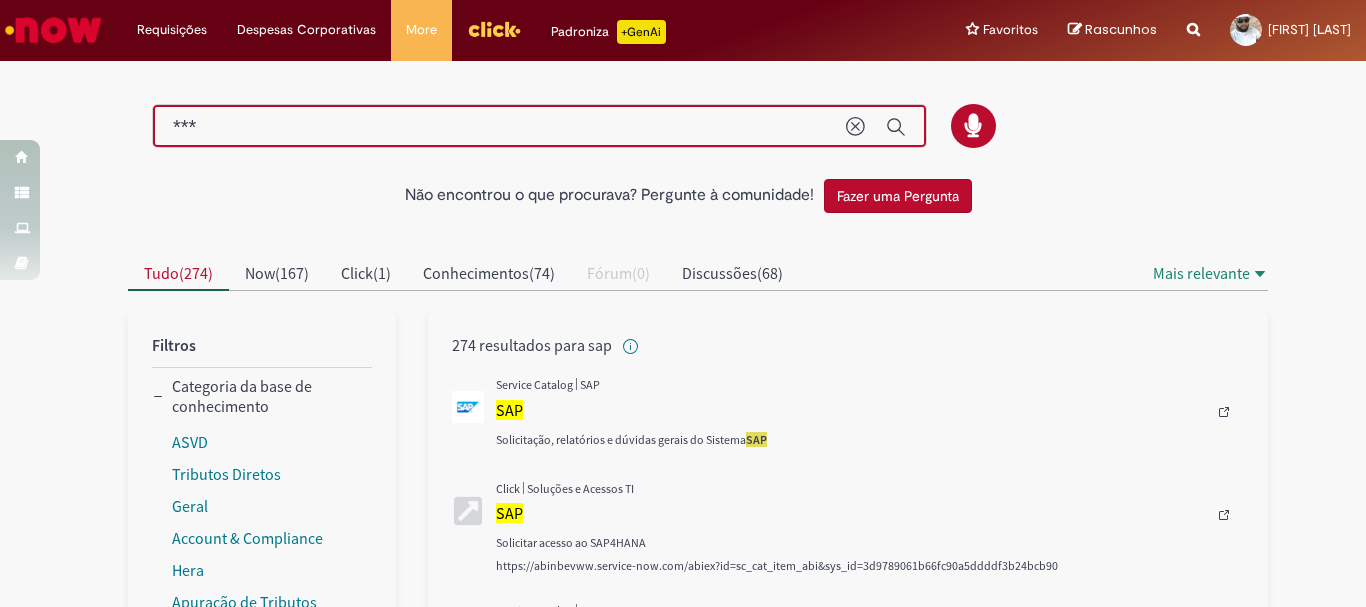 click on "***" at bounding box center (499, 127) 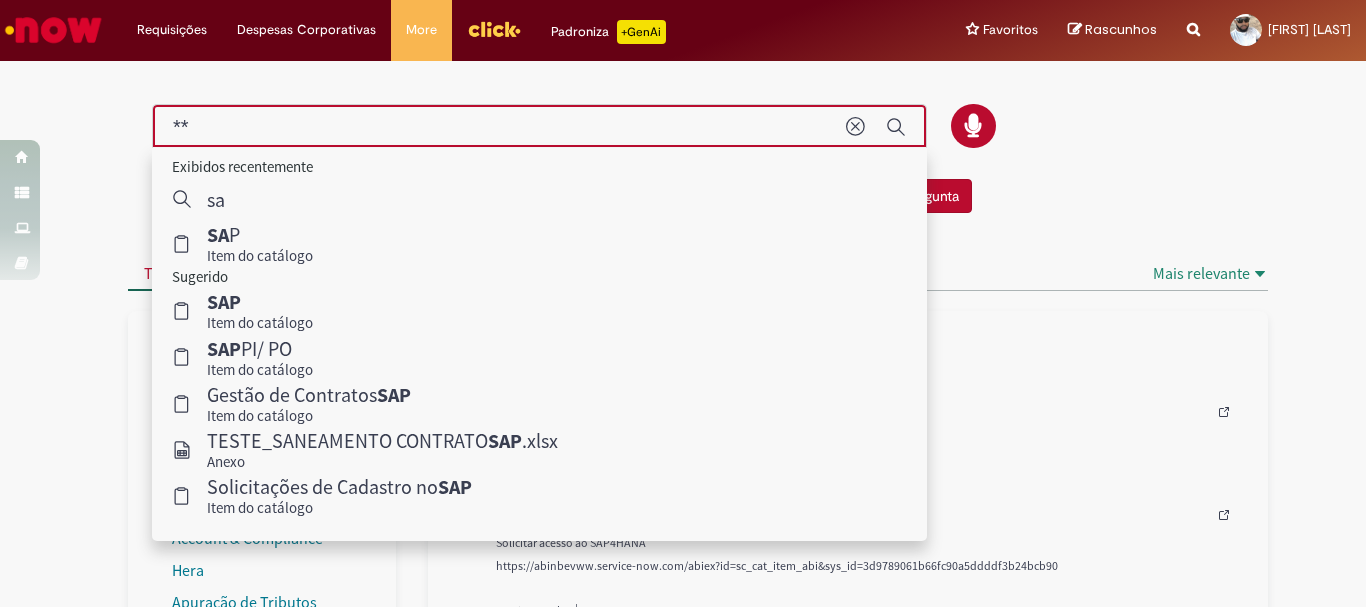 type on "*" 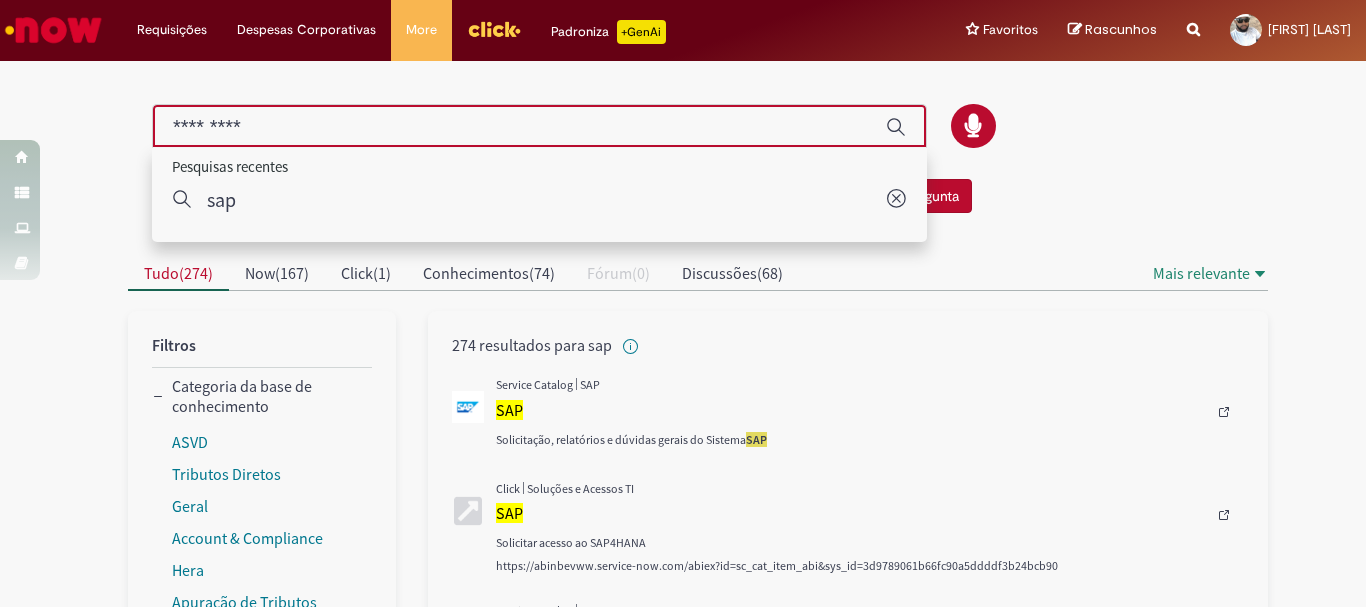 paste on "********" 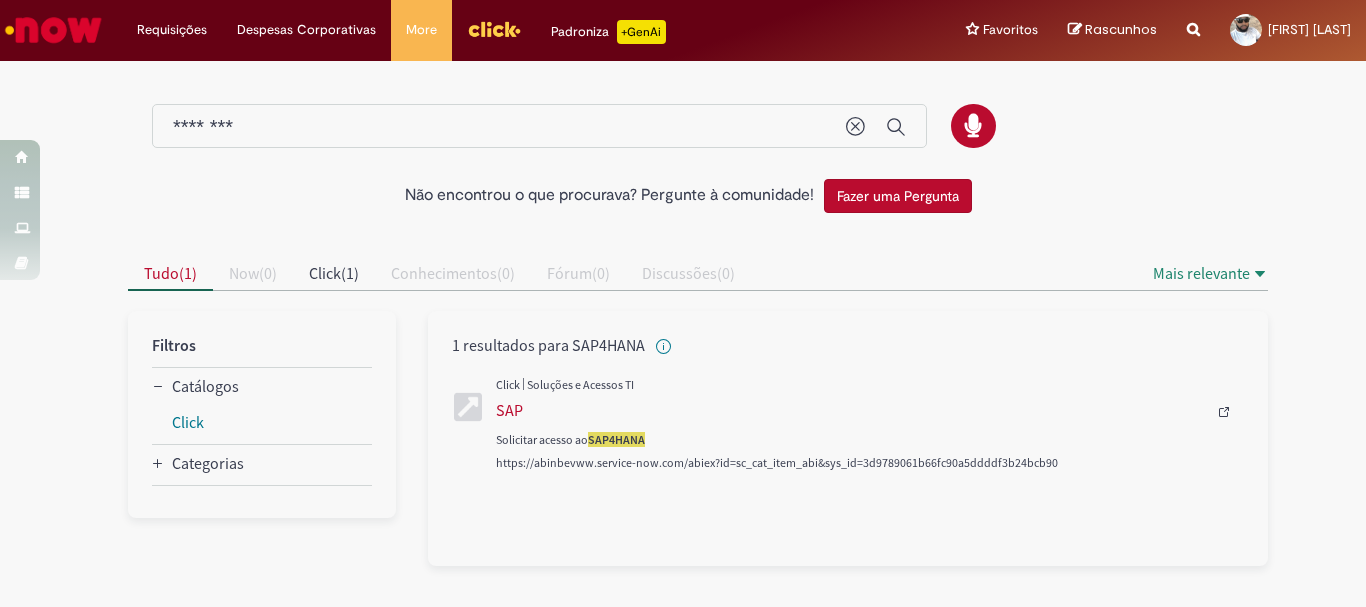 click on "********" at bounding box center [539, 126] 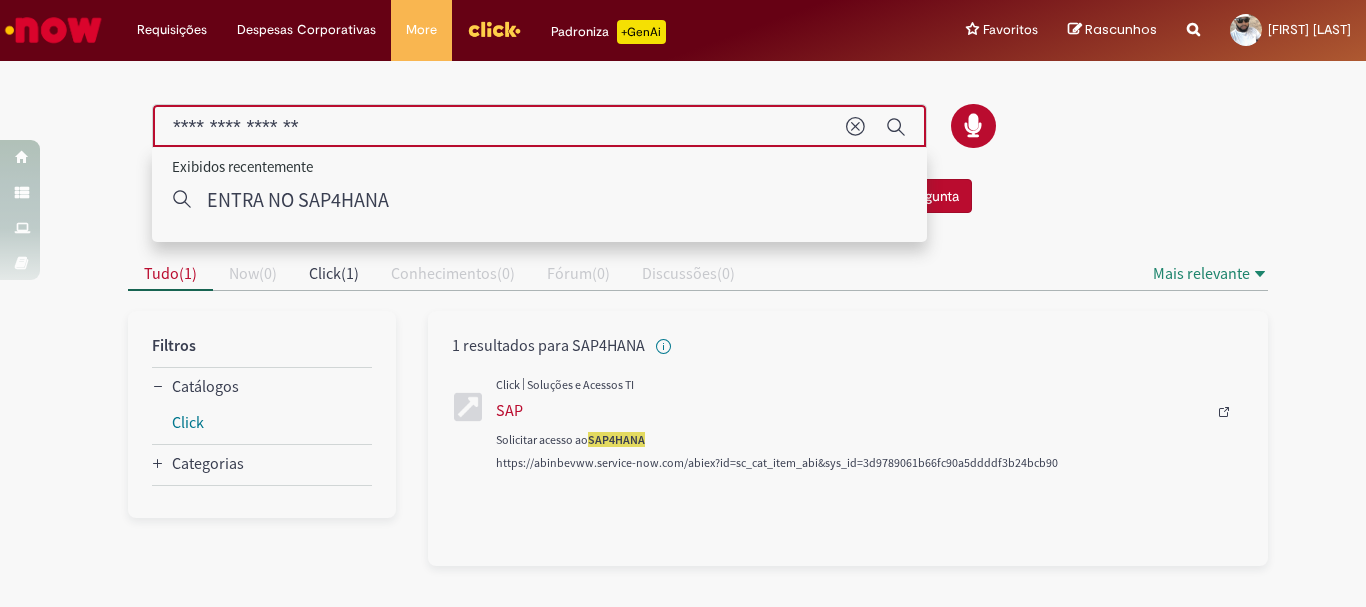 type on "**********" 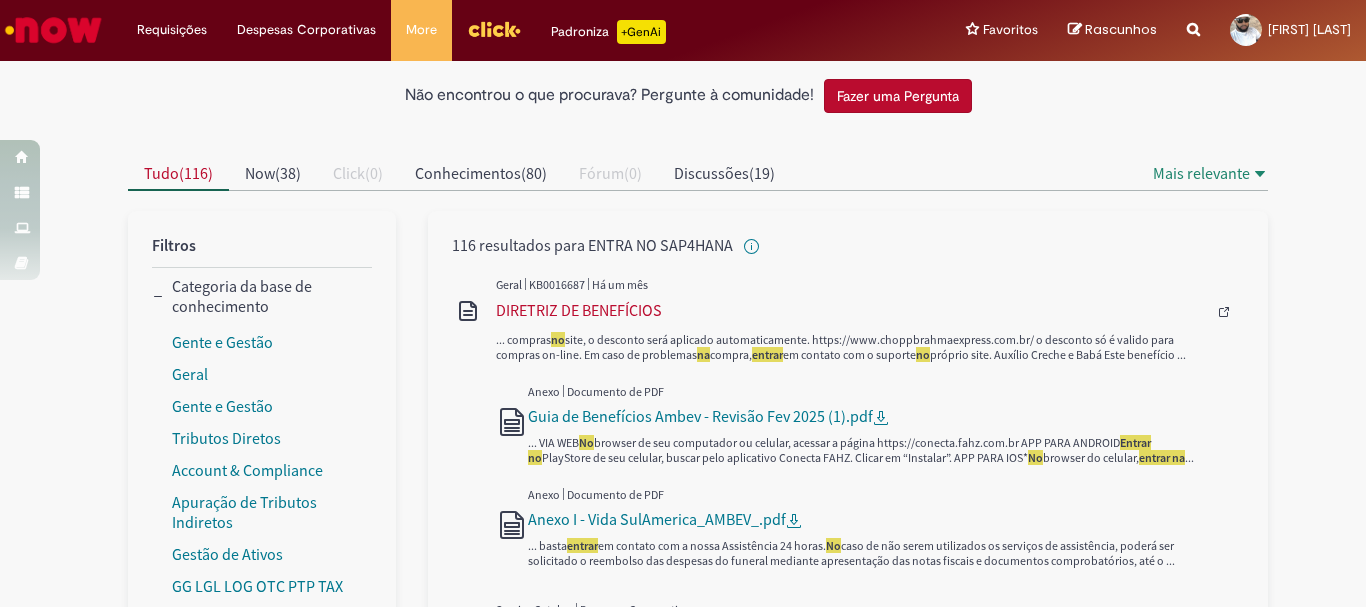 scroll, scrollTop: 200, scrollLeft: 0, axis: vertical 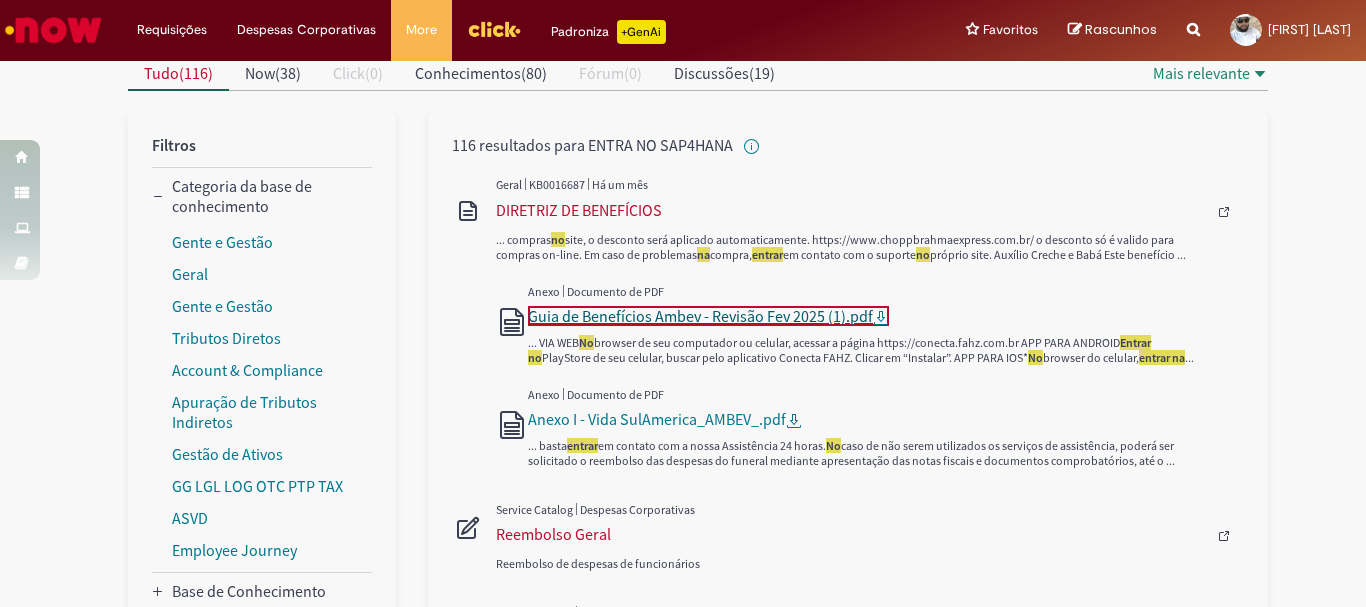 click on "Guia de Benefícios Ambev - Revisão Fev 2025 (1).pdf" at bounding box center (700, 316) 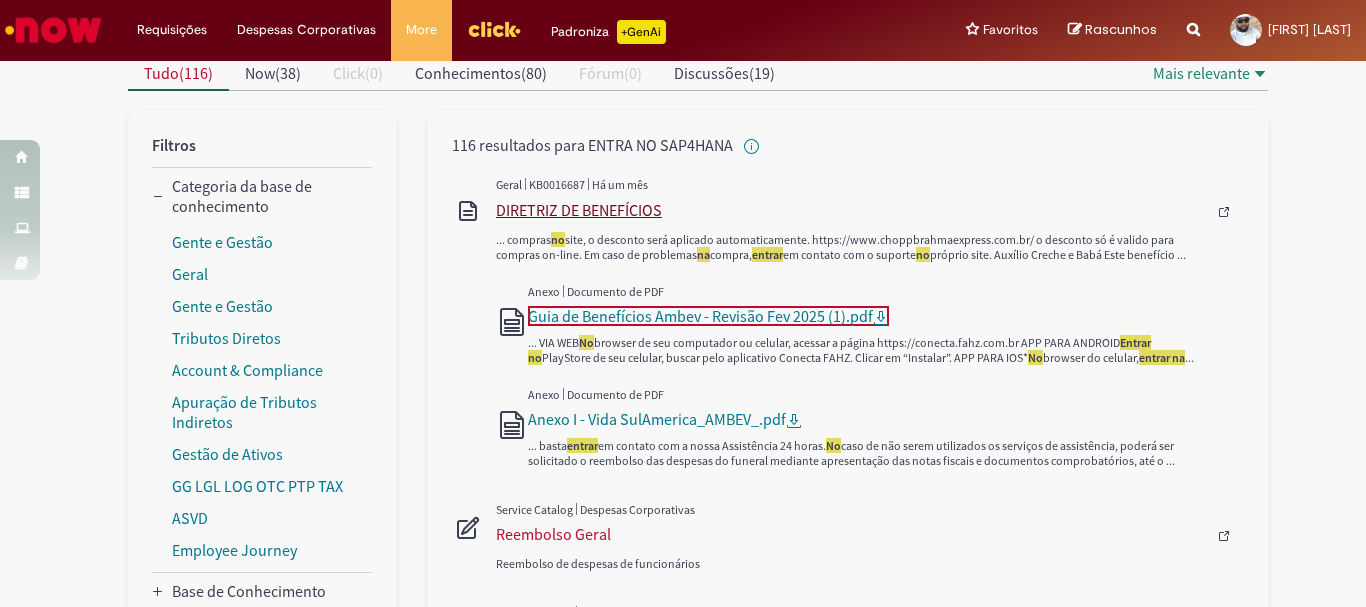 click on "DIRETRIZ DE BENEFÍCIOS" at bounding box center (851, 210) 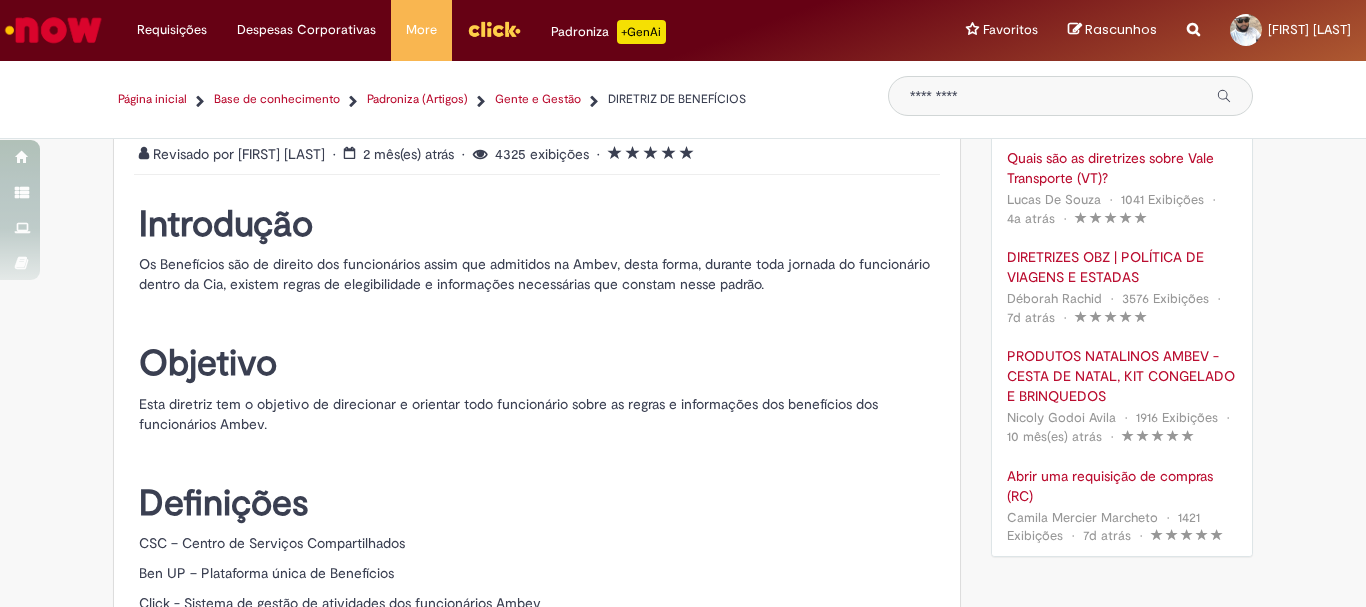 scroll, scrollTop: 0, scrollLeft: 0, axis: both 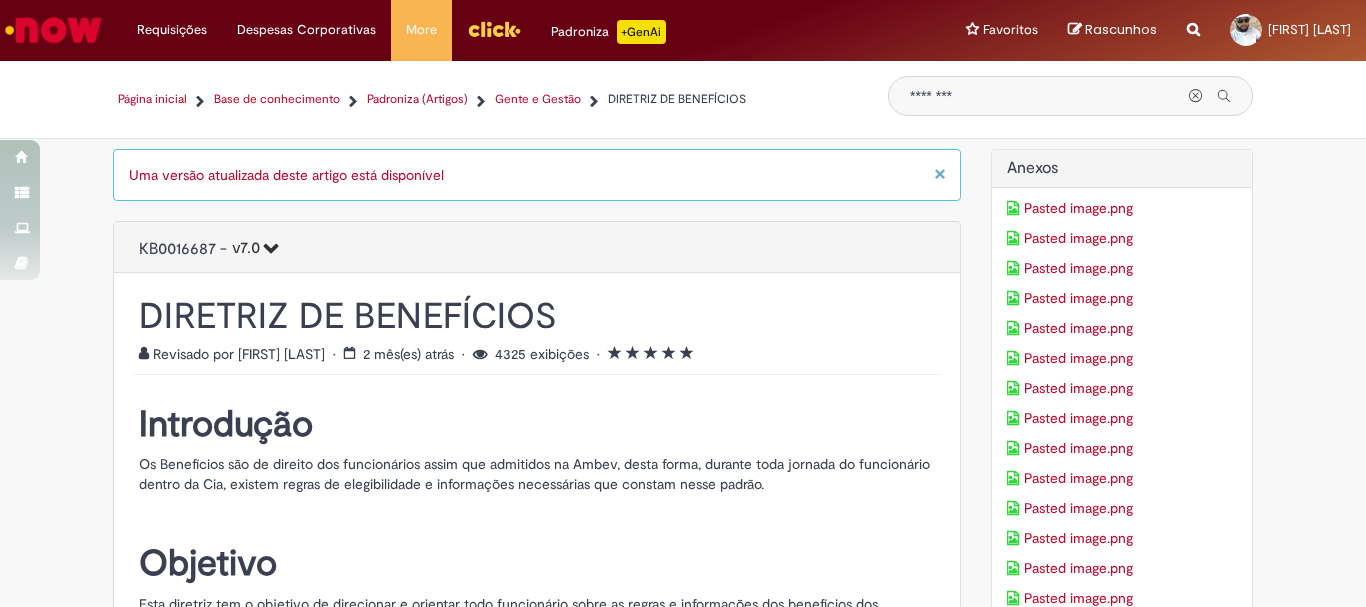 type on "***" 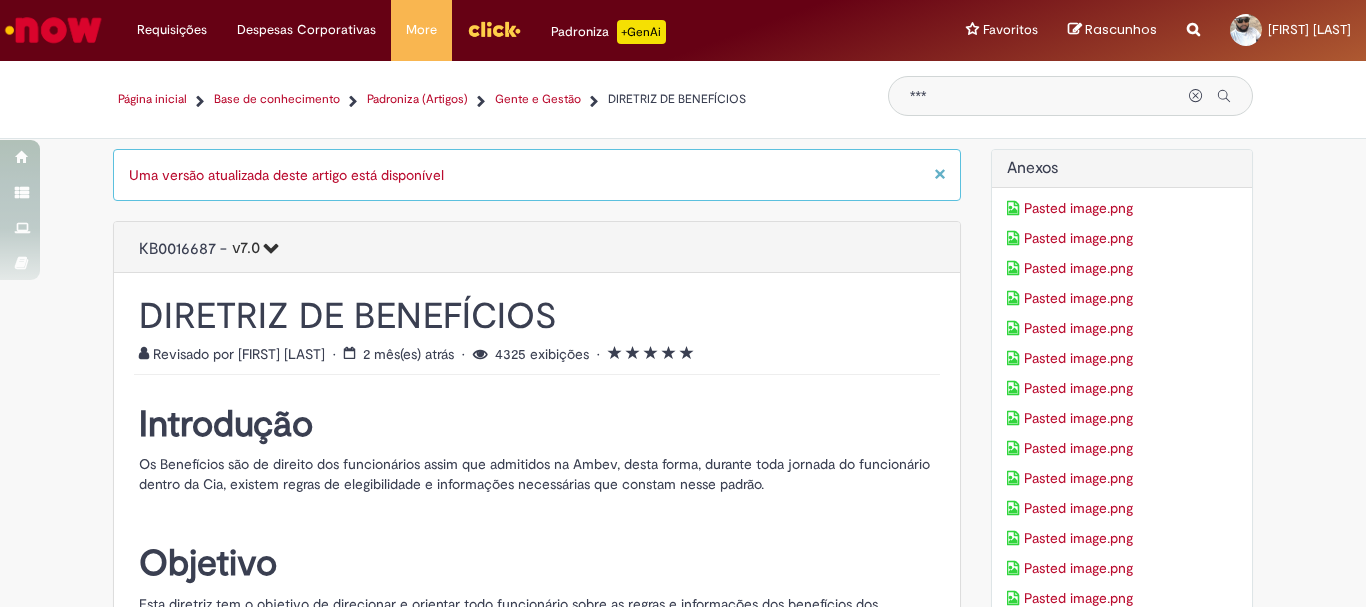 type 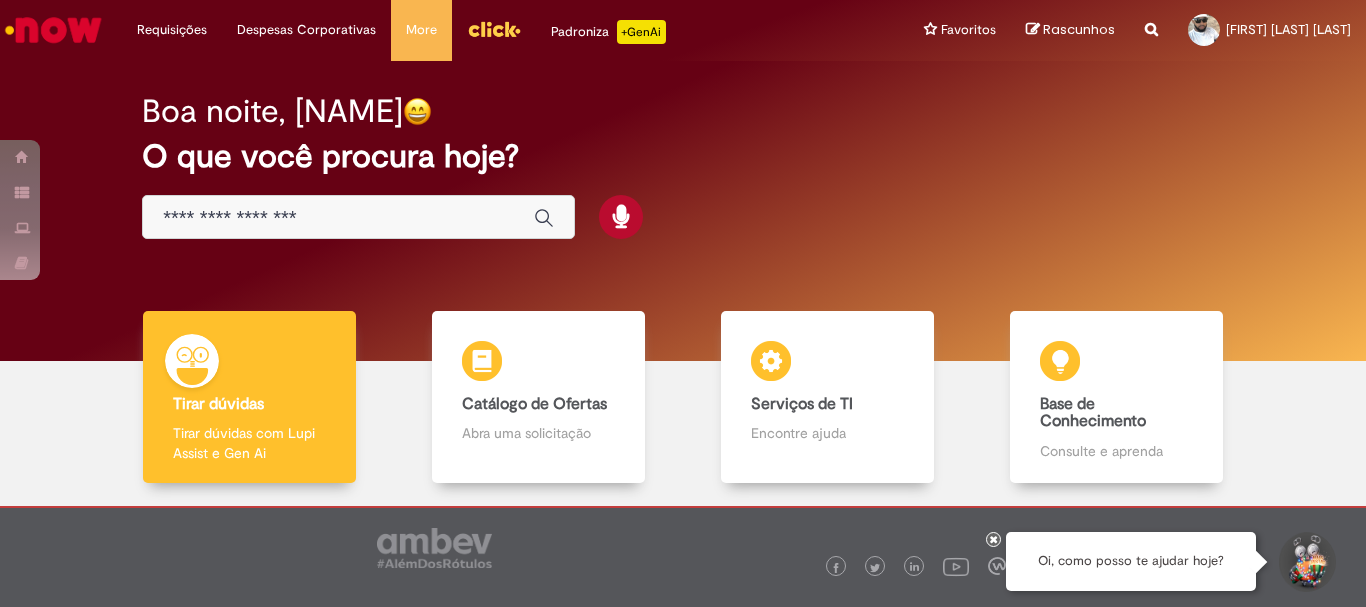 scroll, scrollTop: 0, scrollLeft: 0, axis: both 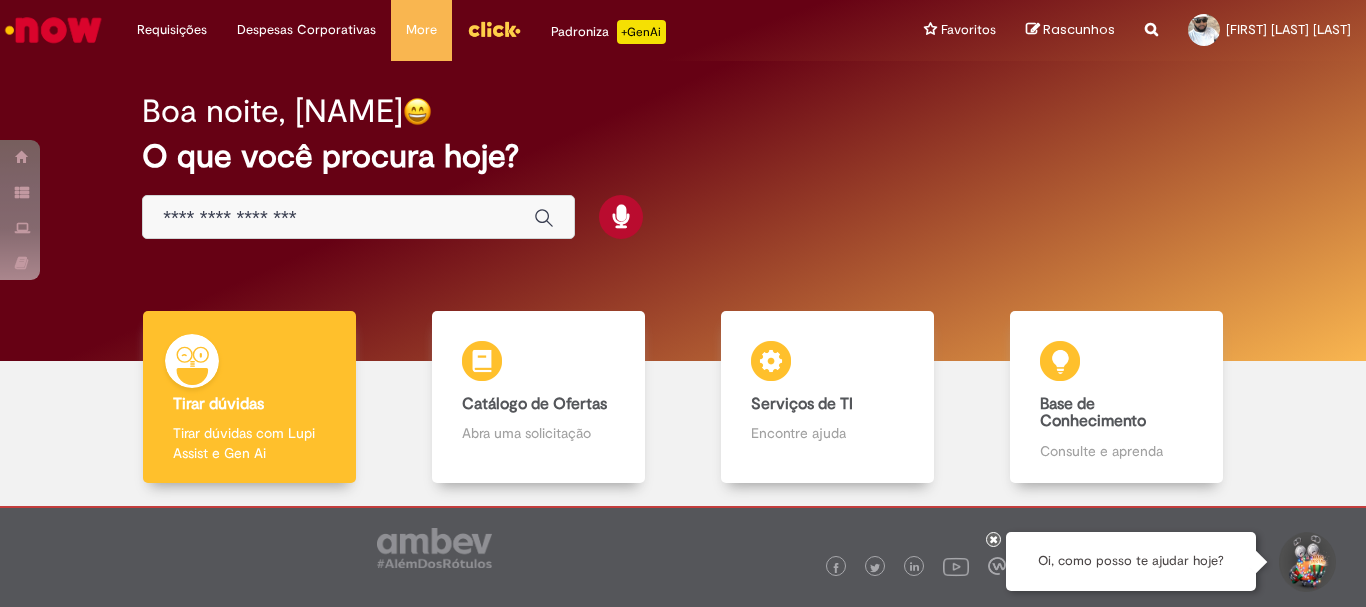 click at bounding box center [338, 218] 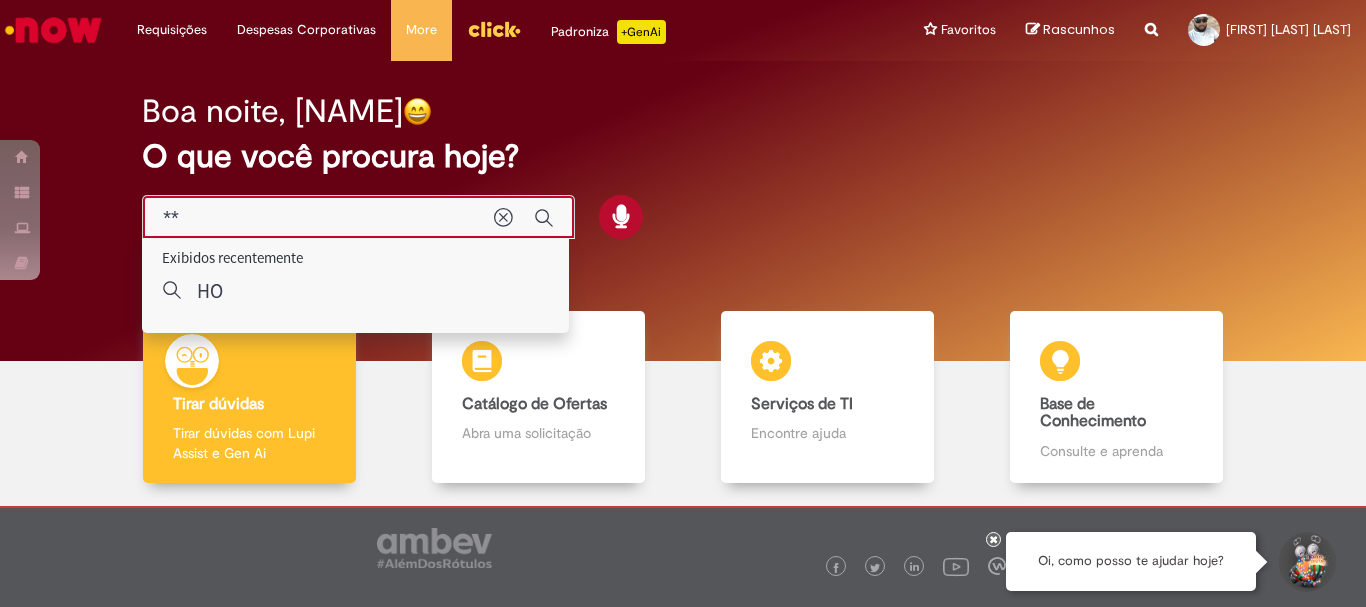 type on "*" 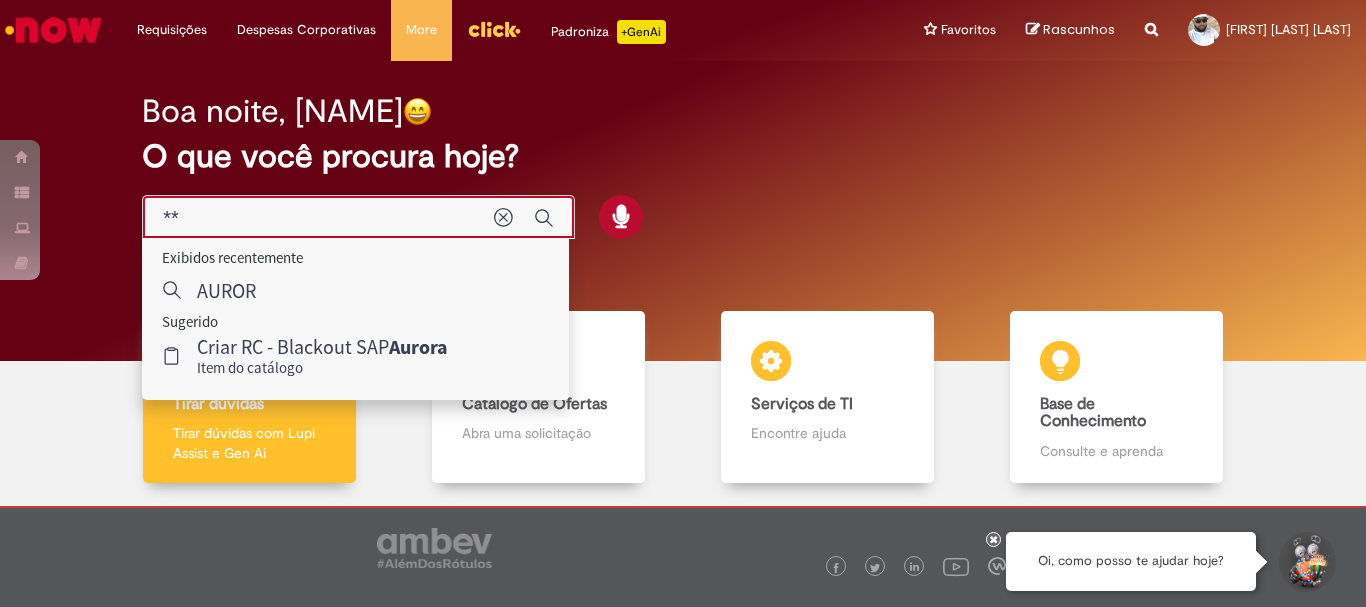 type on "*" 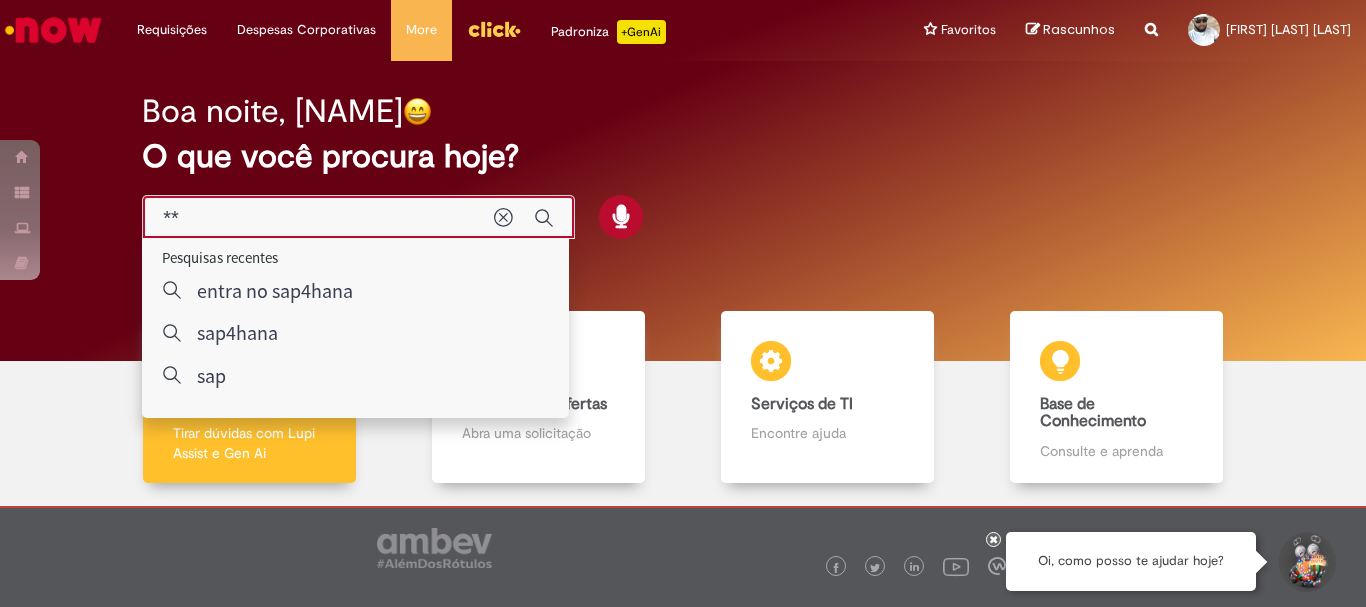 type on "***" 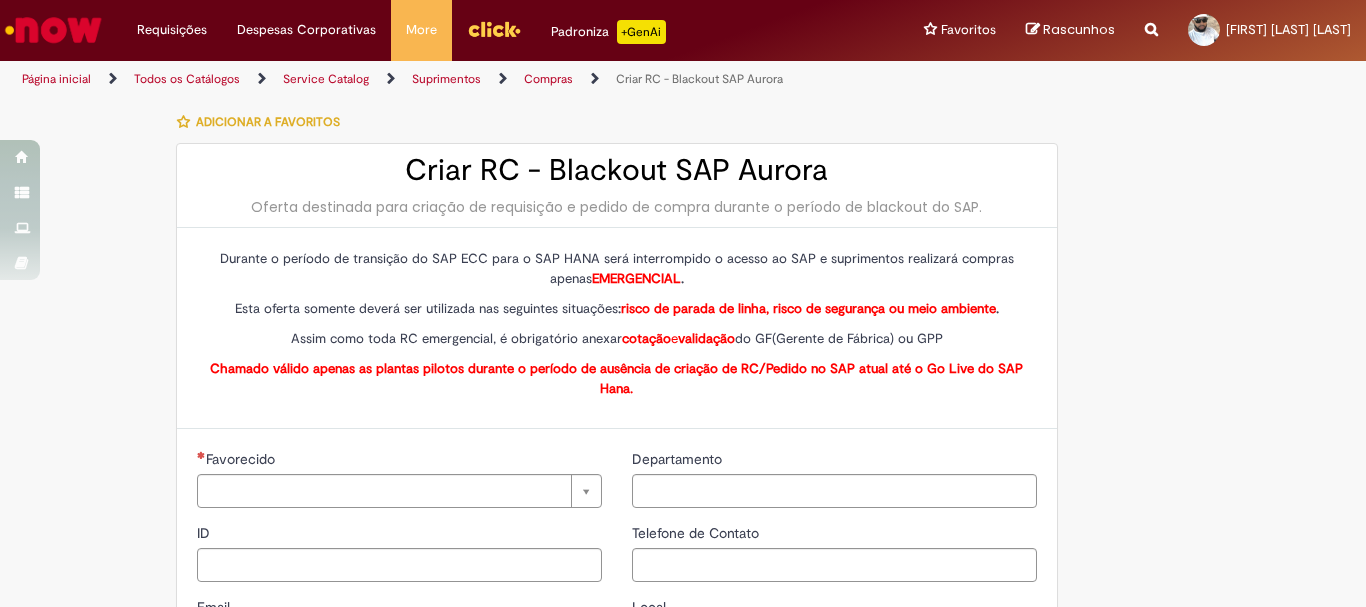 type on "********" 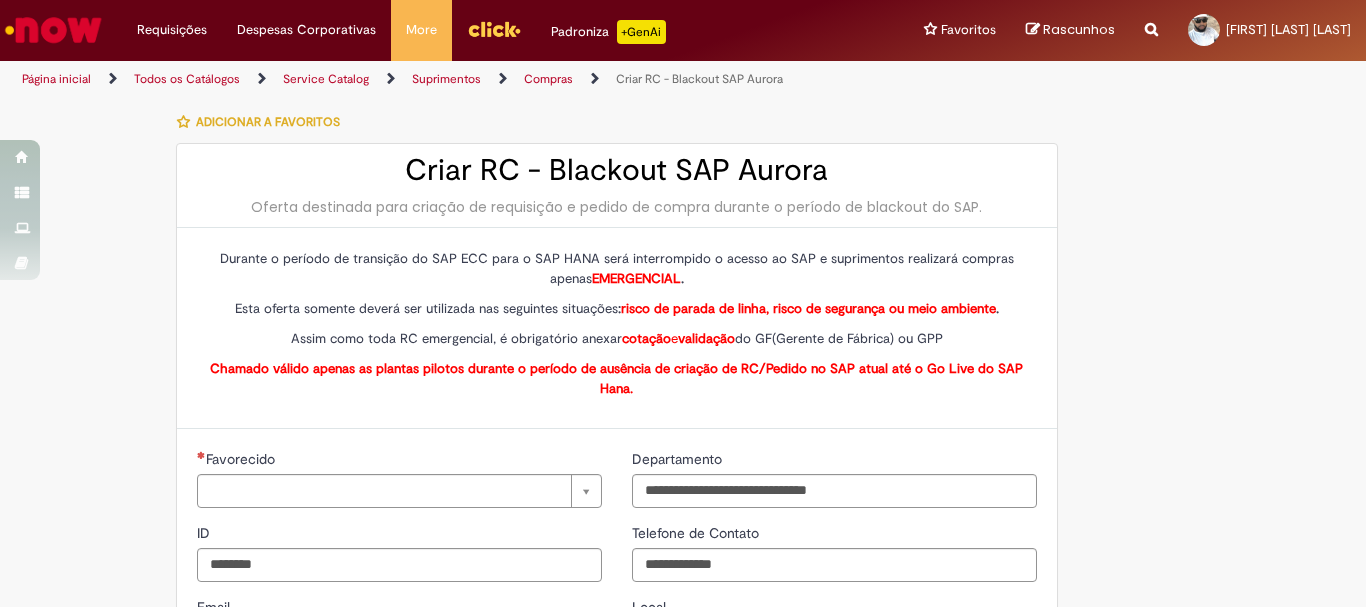 type on "**********" 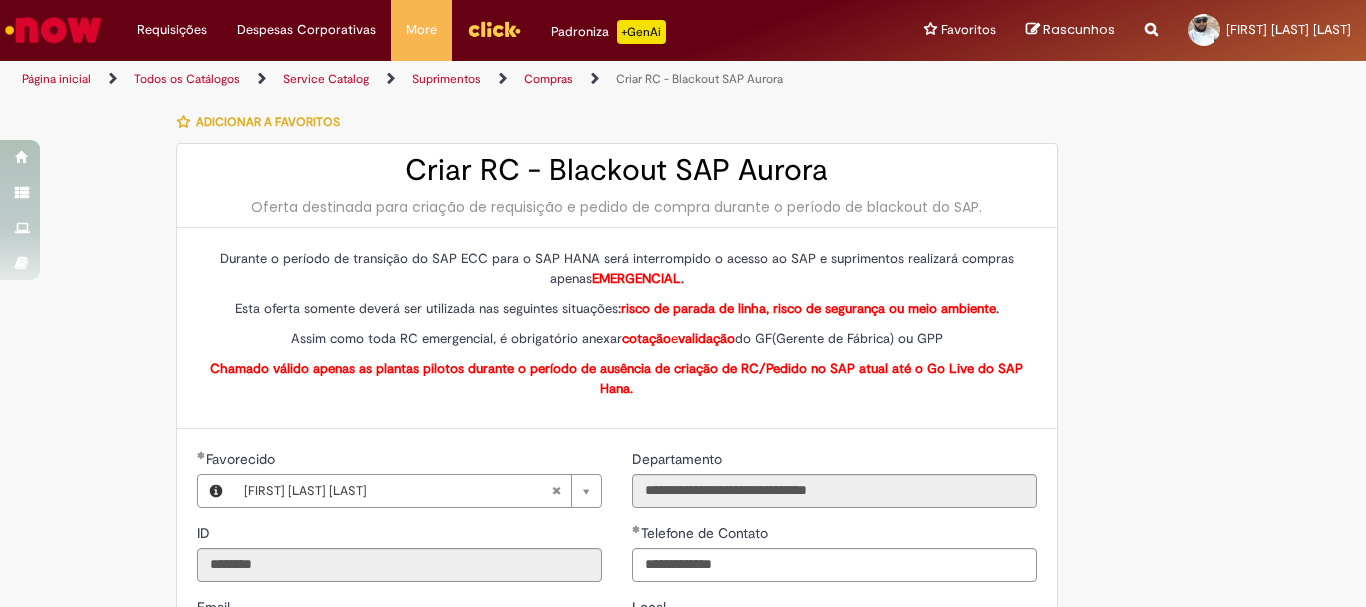 type on "**********" 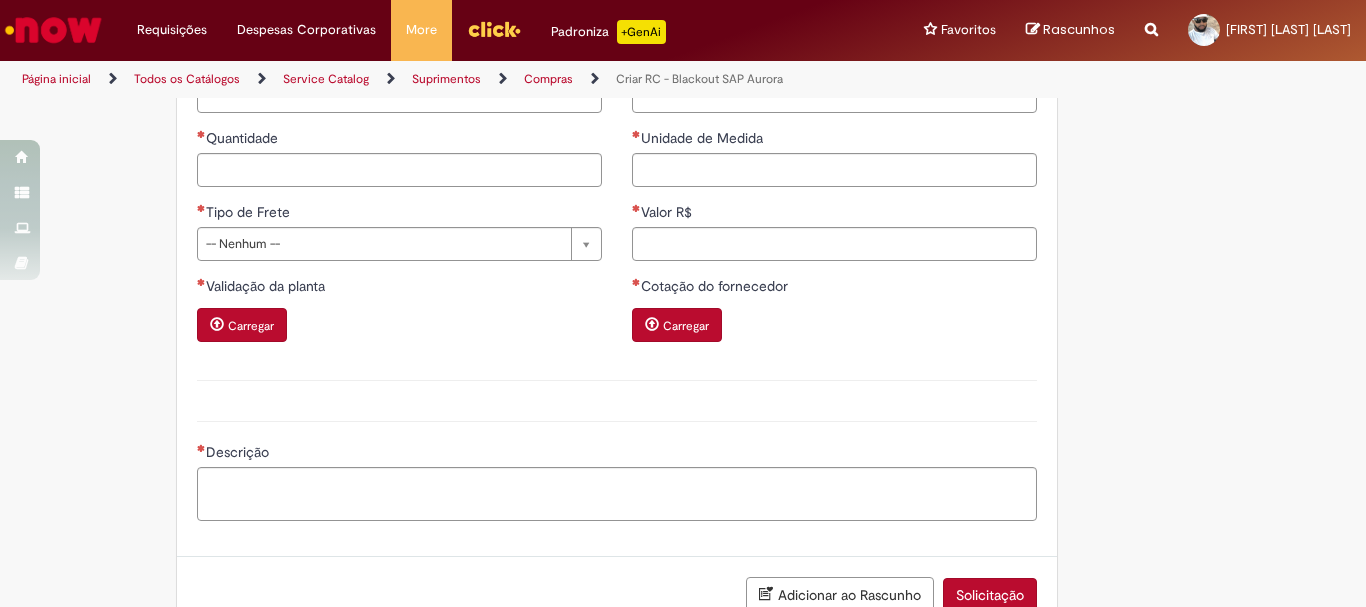 scroll, scrollTop: 1016, scrollLeft: 0, axis: vertical 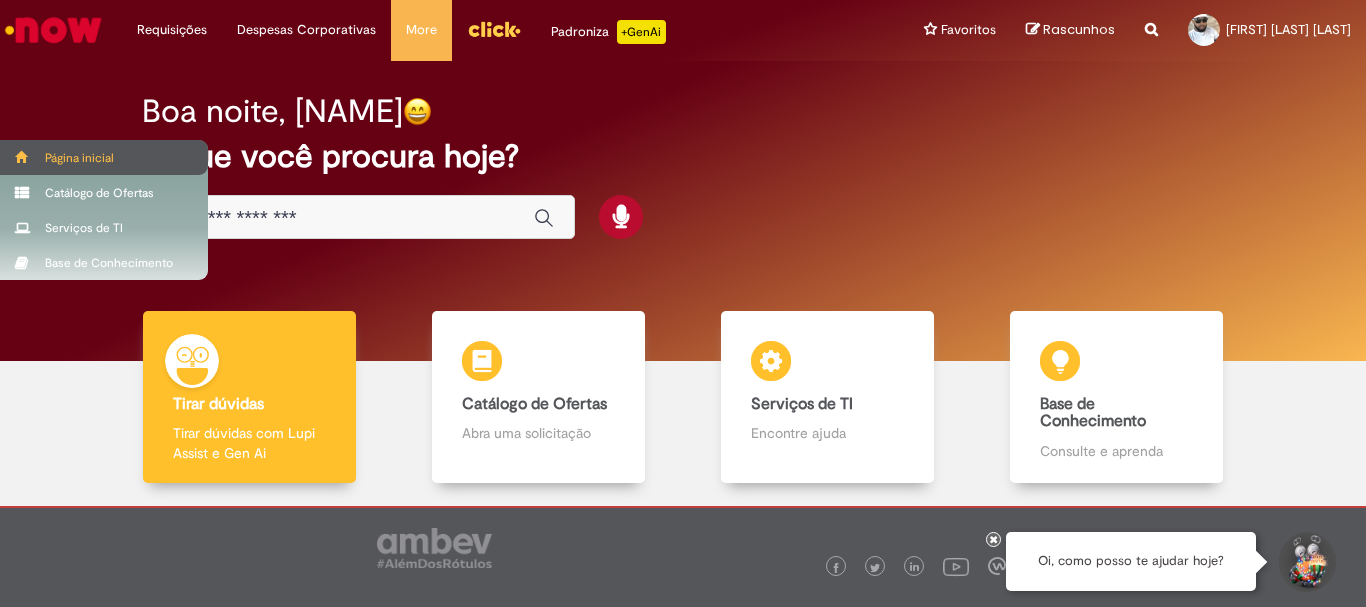 click at bounding box center (22, 157) 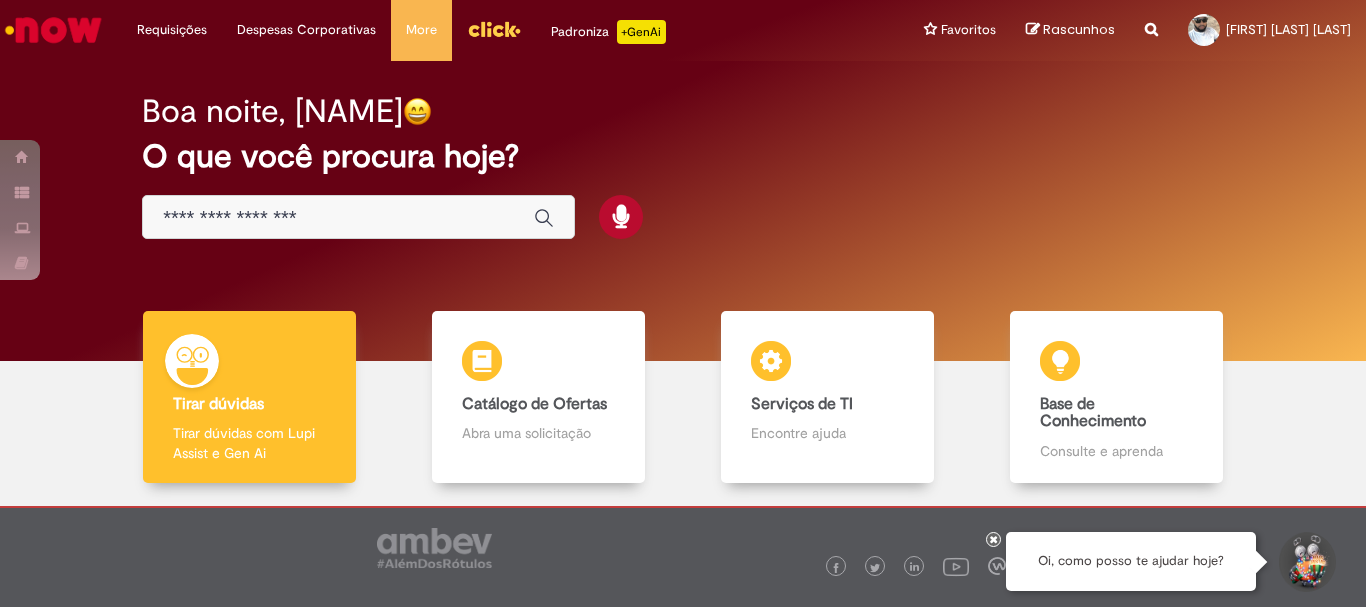 scroll, scrollTop: 98, scrollLeft: 0, axis: vertical 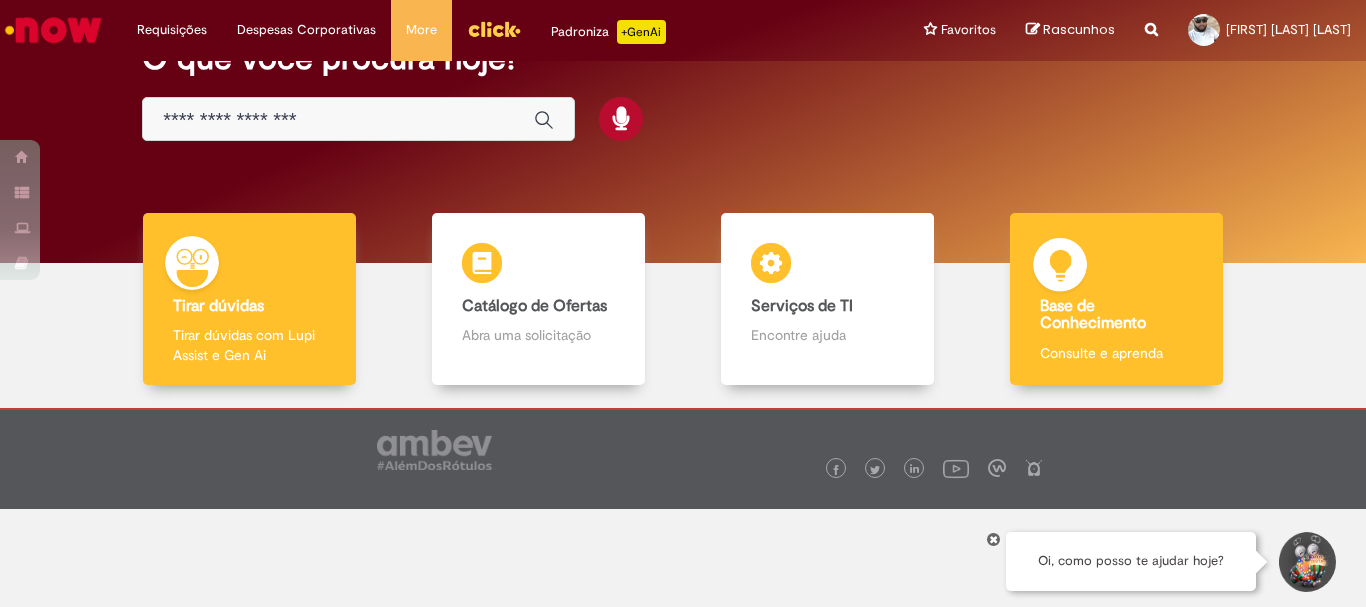 click on "Base de Conhecimento
Base de Conhecimento
Consulte e aprenda" at bounding box center (1116, 299) 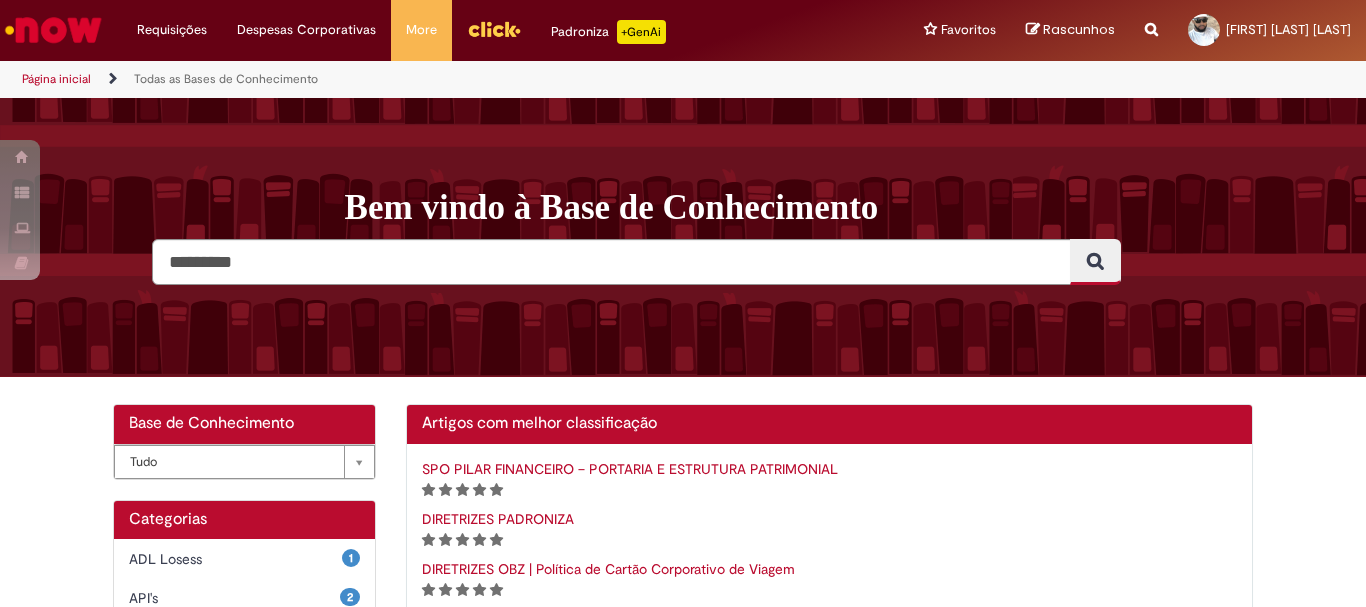 scroll, scrollTop: 0, scrollLeft: 0, axis: both 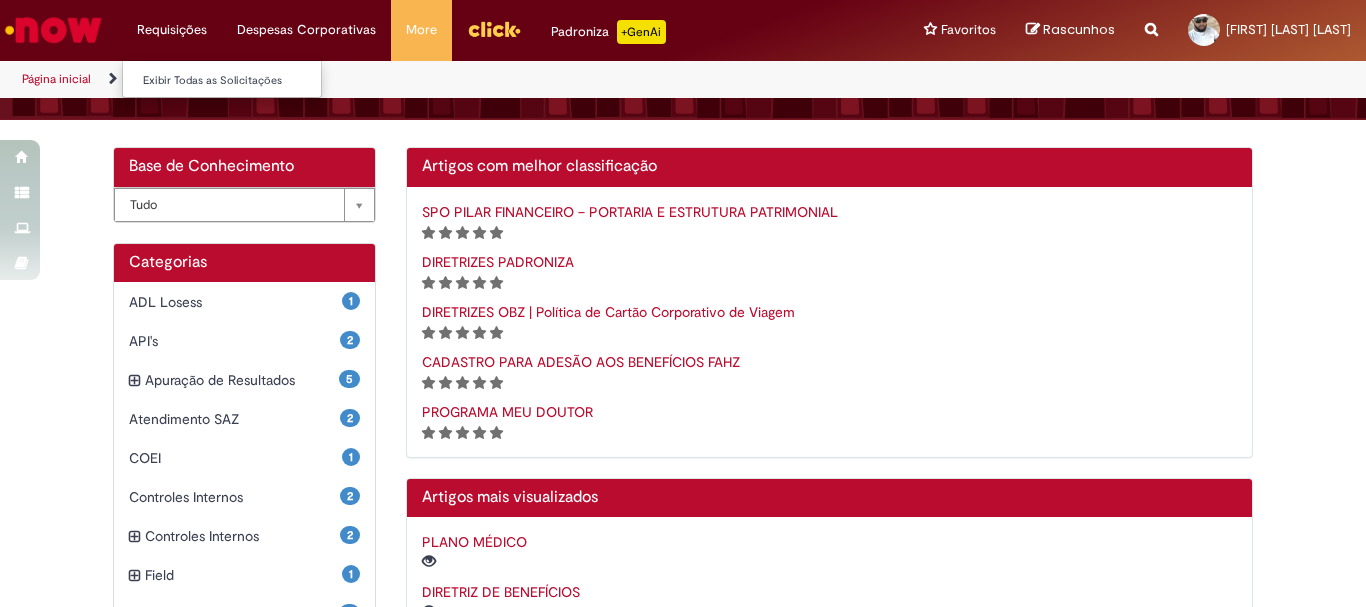 click on "Requisições
Exibir Todas as Solicitações" at bounding box center [172, 30] 